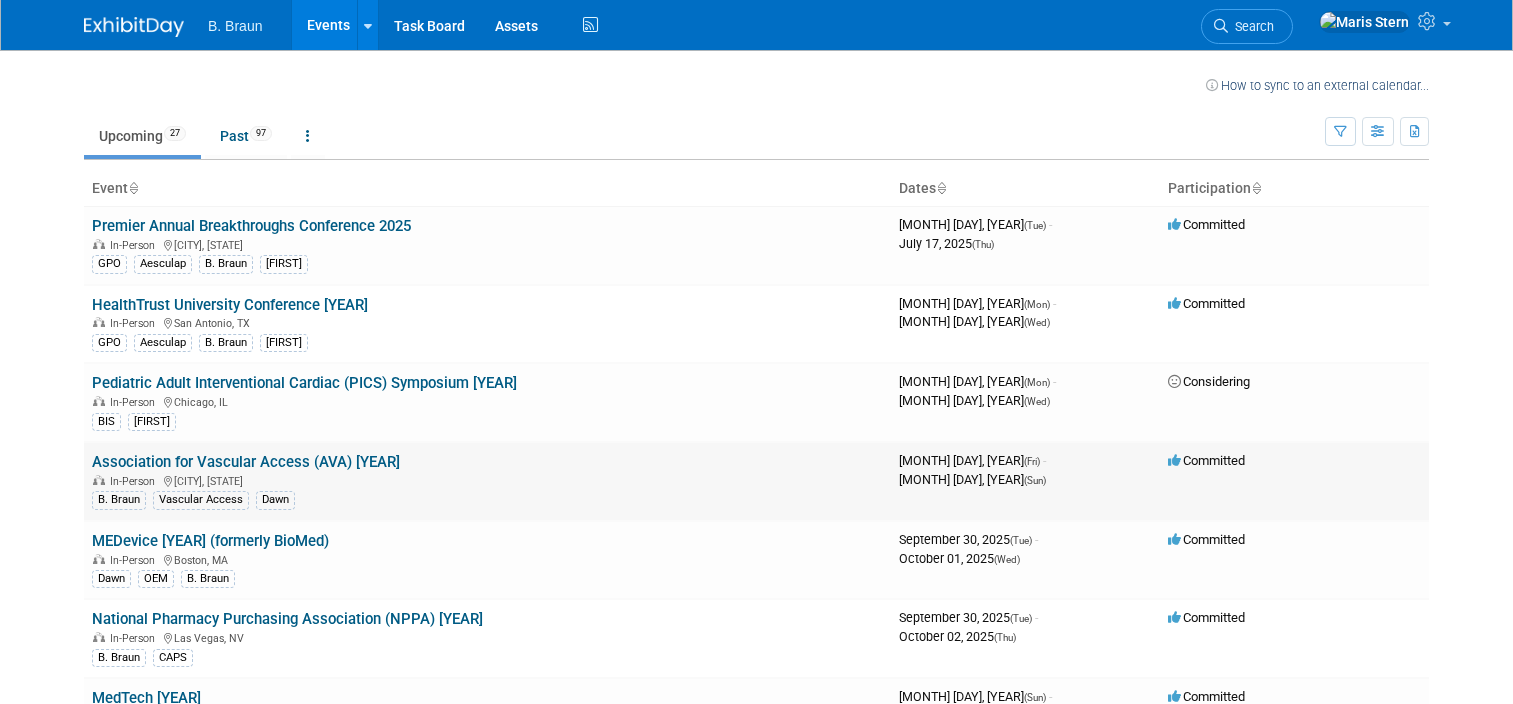 scroll, scrollTop: 0, scrollLeft: 0, axis: both 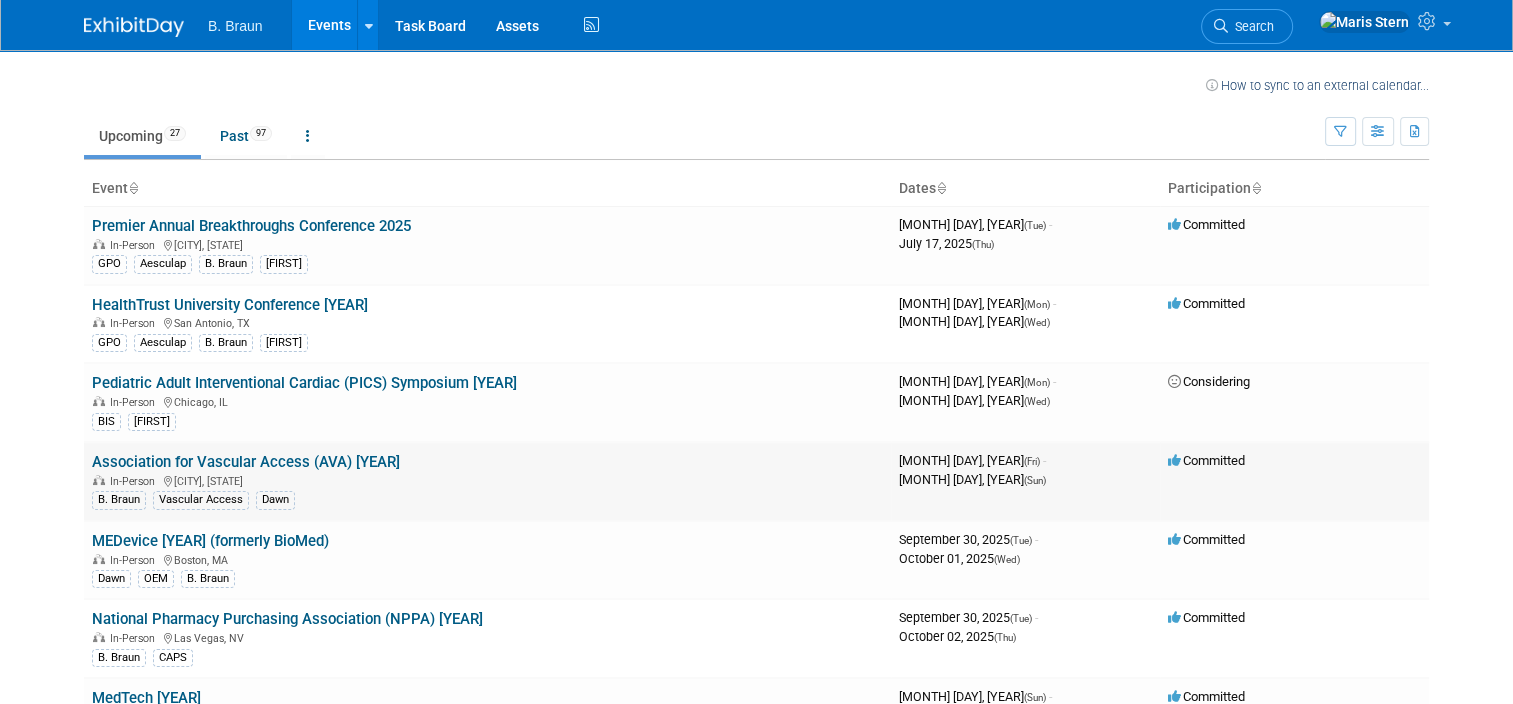 click on "Association for Vascular Access (AVA) [YEAR]" at bounding box center [246, 462] 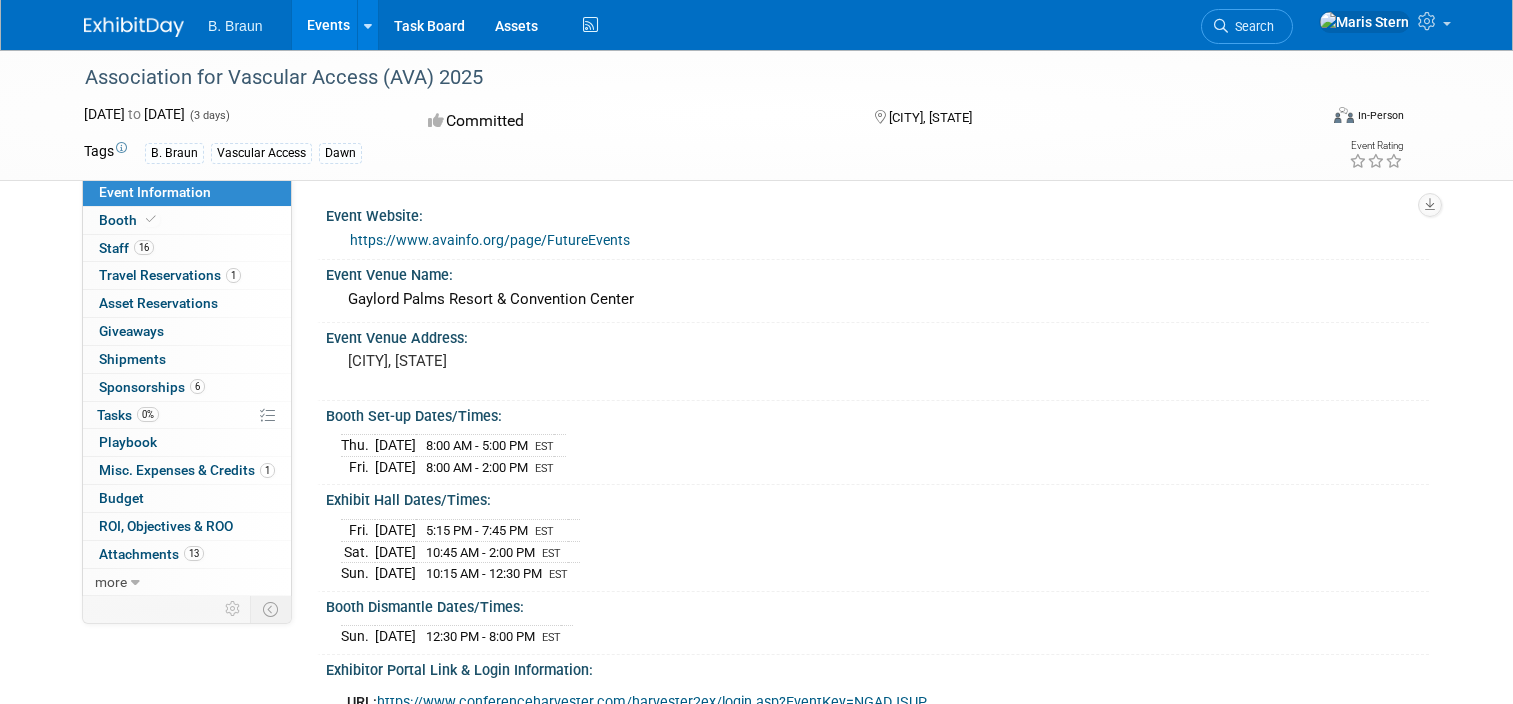scroll, scrollTop: 0, scrollLeft: 0, axis: both 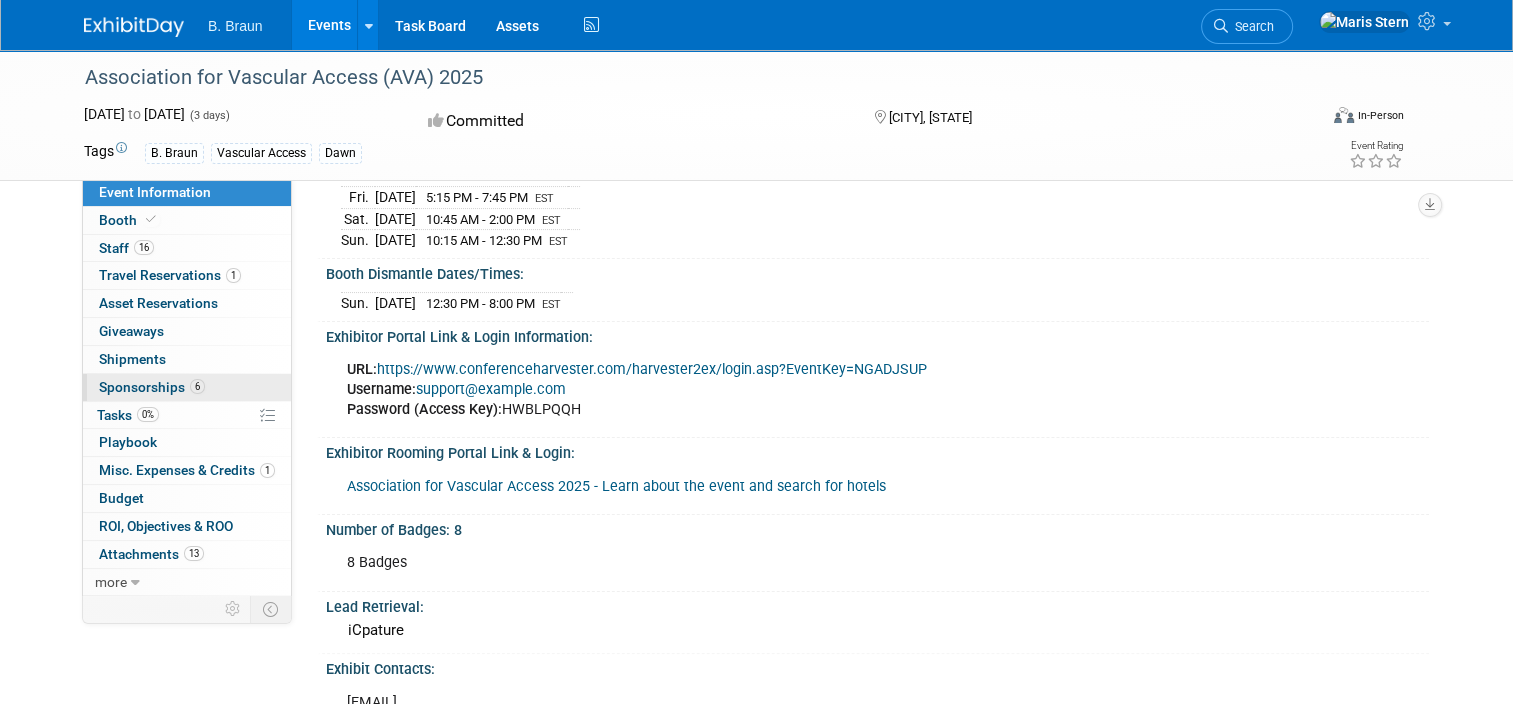 click on "Sponsorships 6" at bounding box center [152, 387] 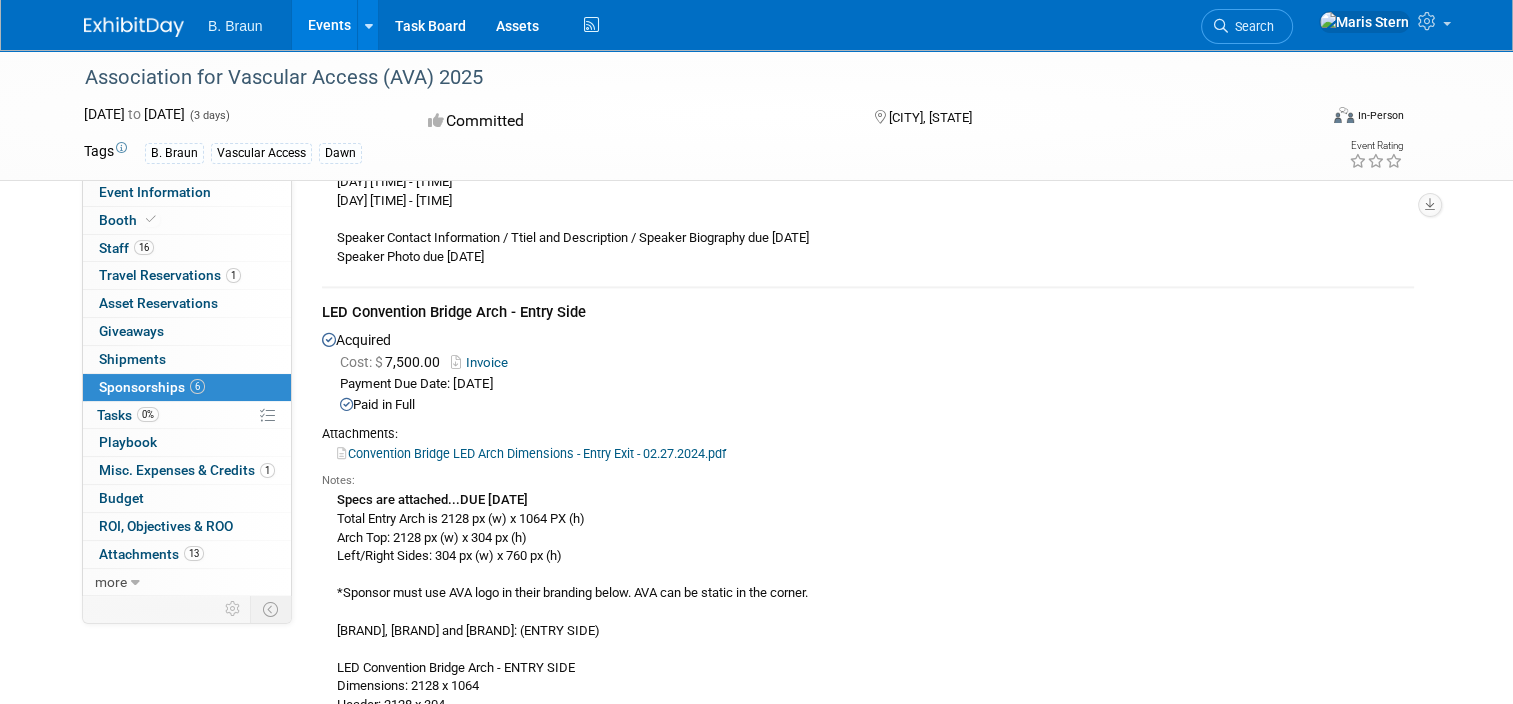 scroll, scrollTop: 2500, scrollLeft: 0, axis: vertical 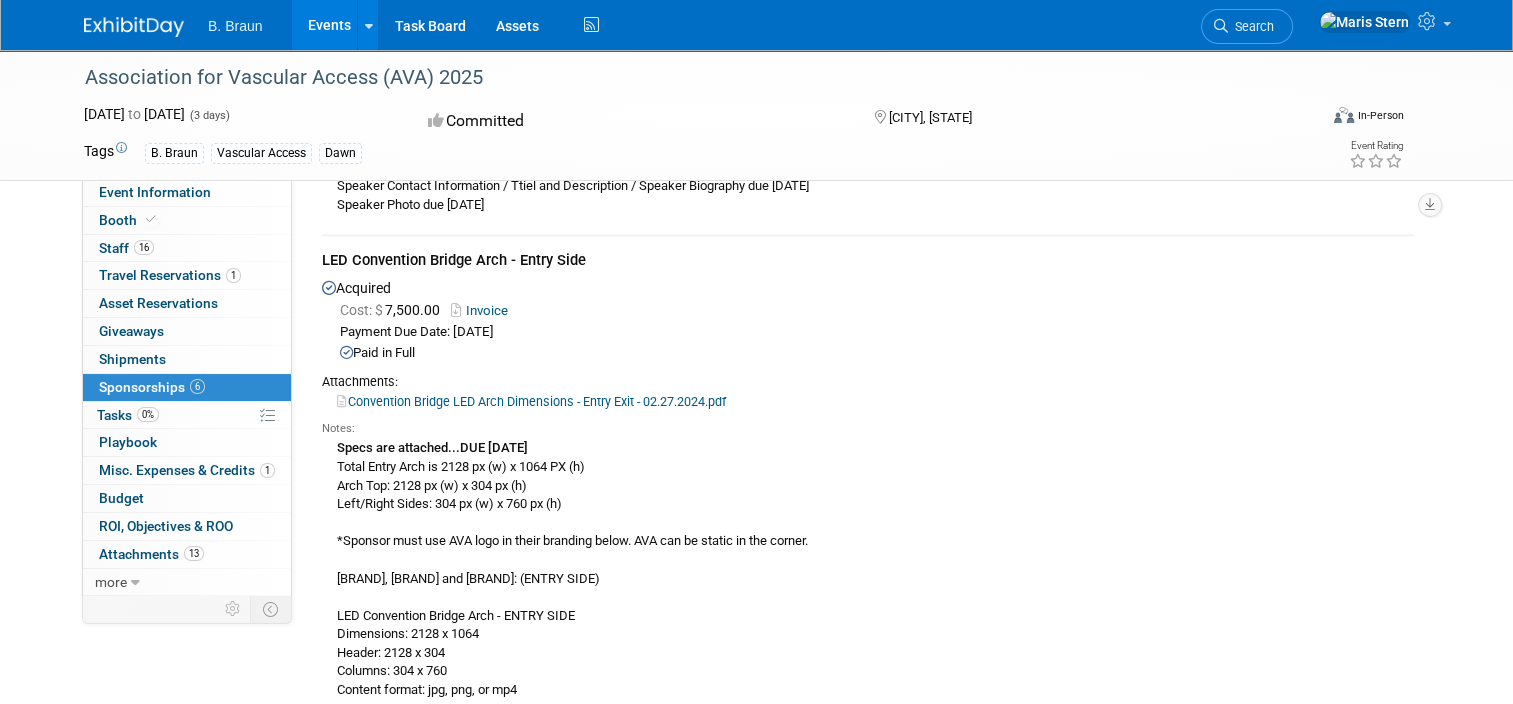 click on "Convention Bridge LED Arch Dimensions - Entry  Exit - 02.27.2024.pdf" at bounding box center [531, 401] 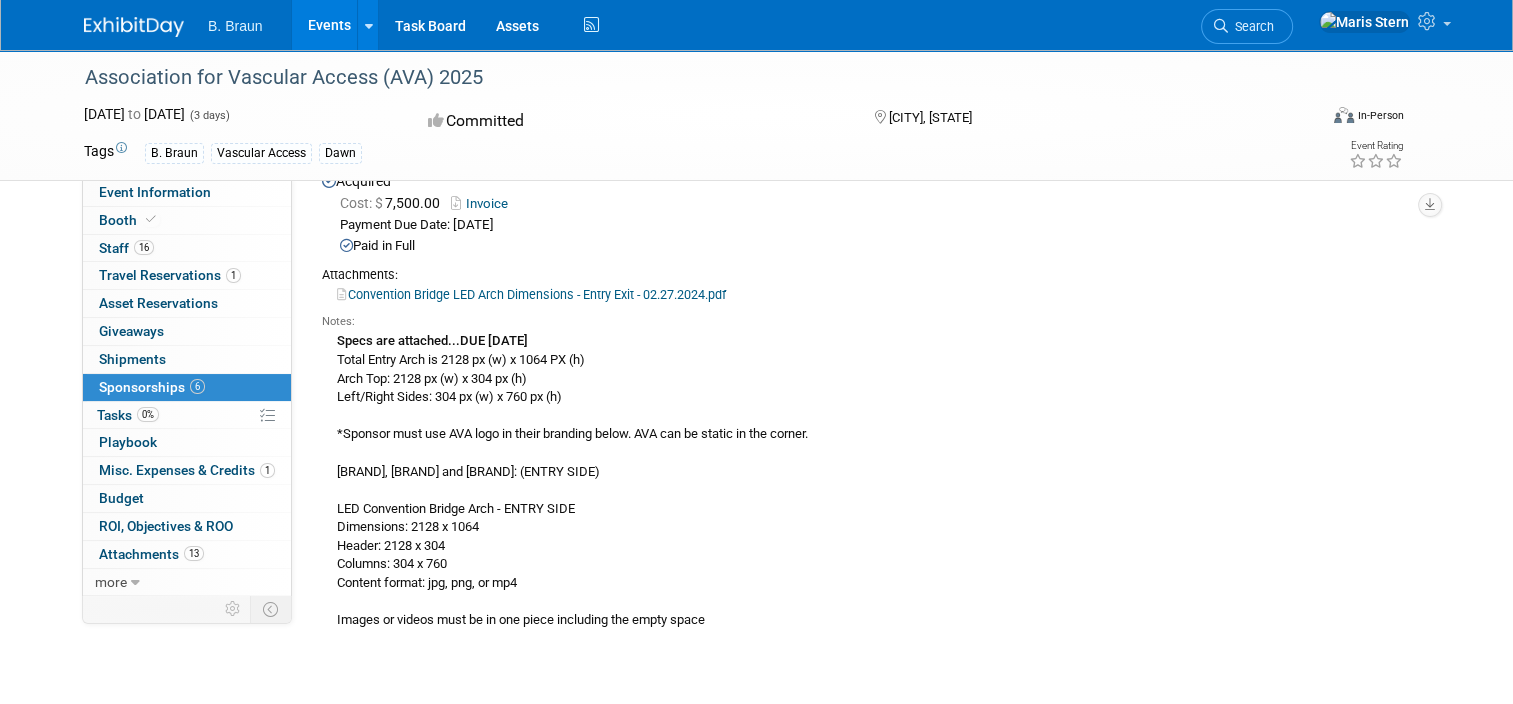 scroll, scrollTop: 2666, scrollLeft: 0, axis: vertical 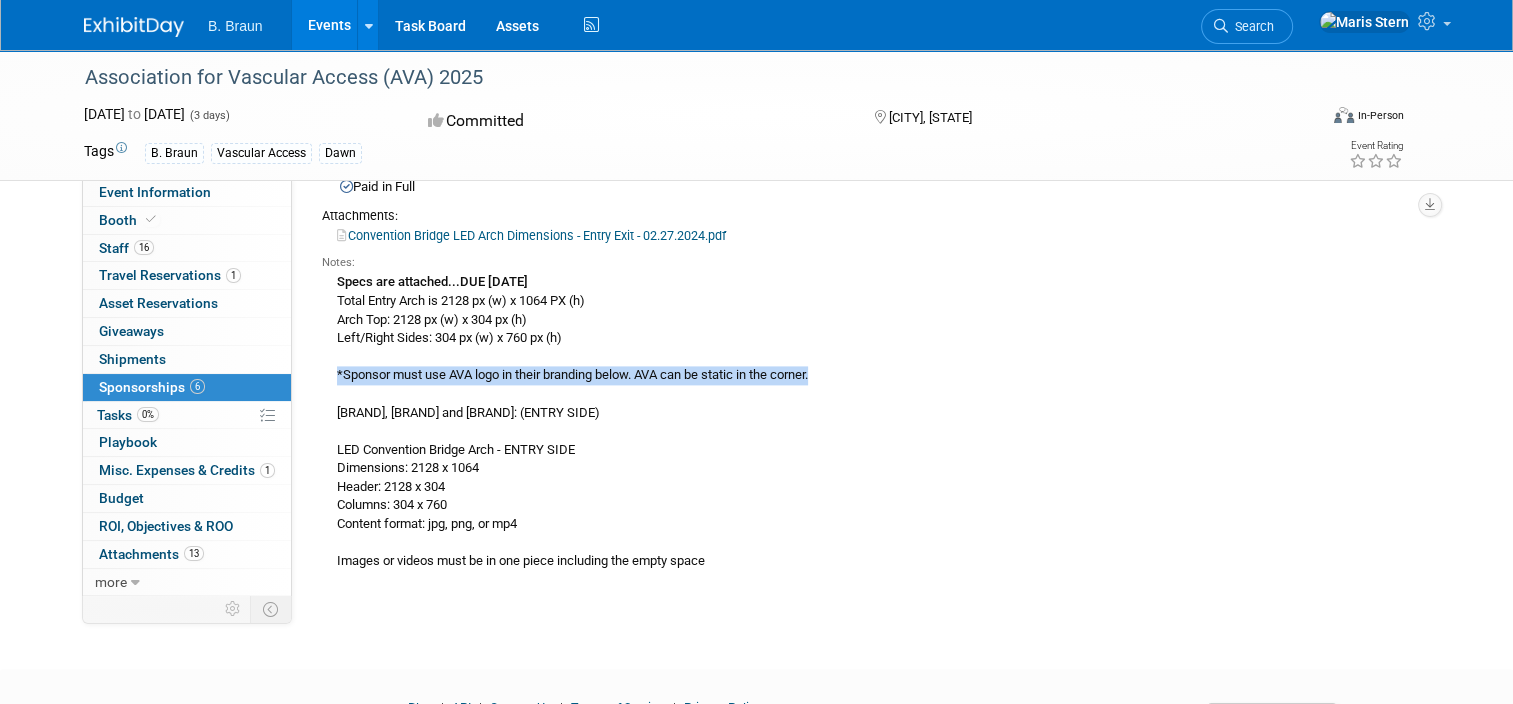 drag, startPoint x: 322, startPoint y: 369, endPoint x: 829, endPoint y: 381, distance: 507.142 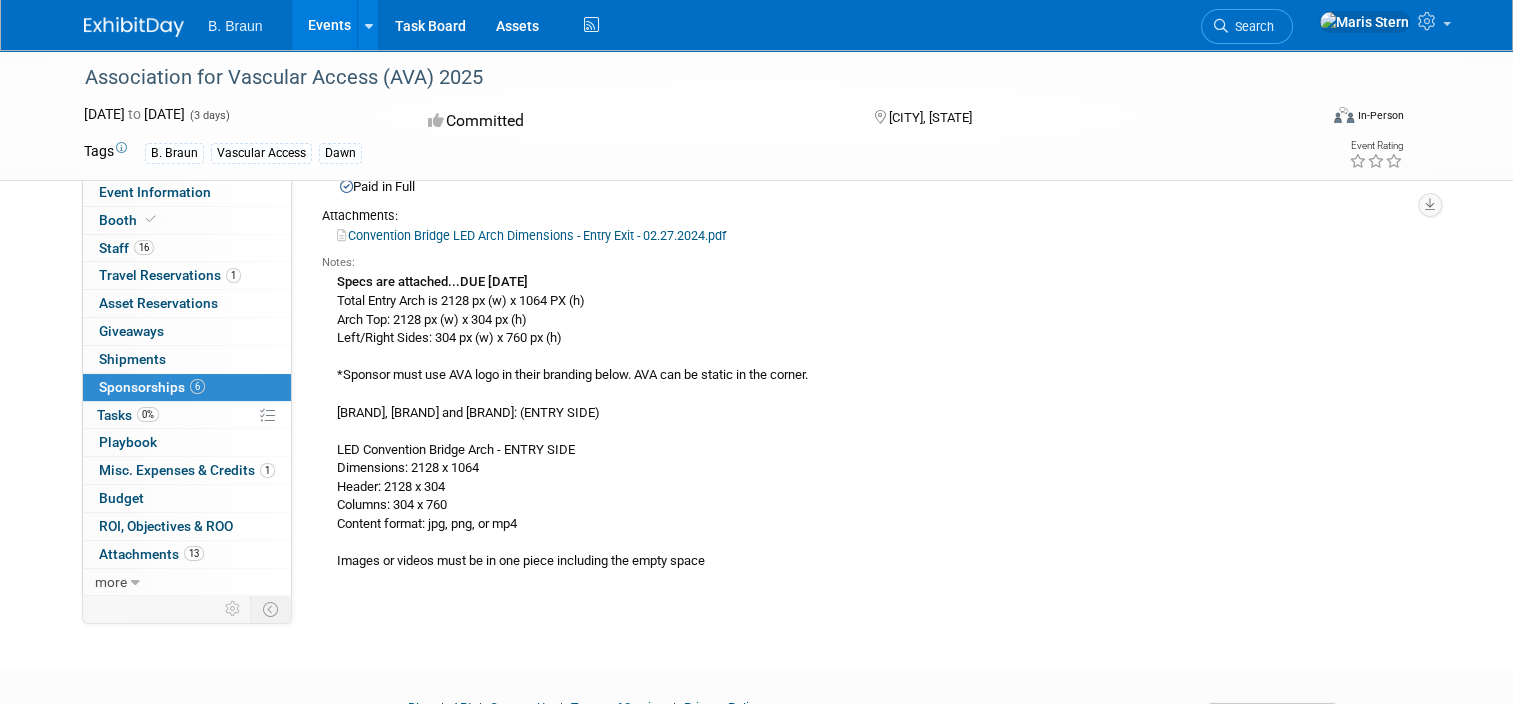 click on "Specs are attached...DUE AUGUST 18, 2025 Total Entry Arch is 2128 px (w) x 1064 PX (h) Arch Top: 2128 px (w) x 304 px (h) Left/Right Sides: 304 px (w) x 760 px (h) *Sponsor must use AVA logo in their branding below. AVA can be static in the corner. Access Vascular, Inc, Arrow from Teleflex and B. Braun Medical Inc.: (ENTRY SIDE) LED Convention Bridge Arch - ENTRY SIDE Dimensions: 2128 x 1064 Header: 2128 x 304 Columns: 304 x 760 Content format: jpg, png, or mp4 Images or videos must be in one piece including the empty space" at bounding box center [877, 166] 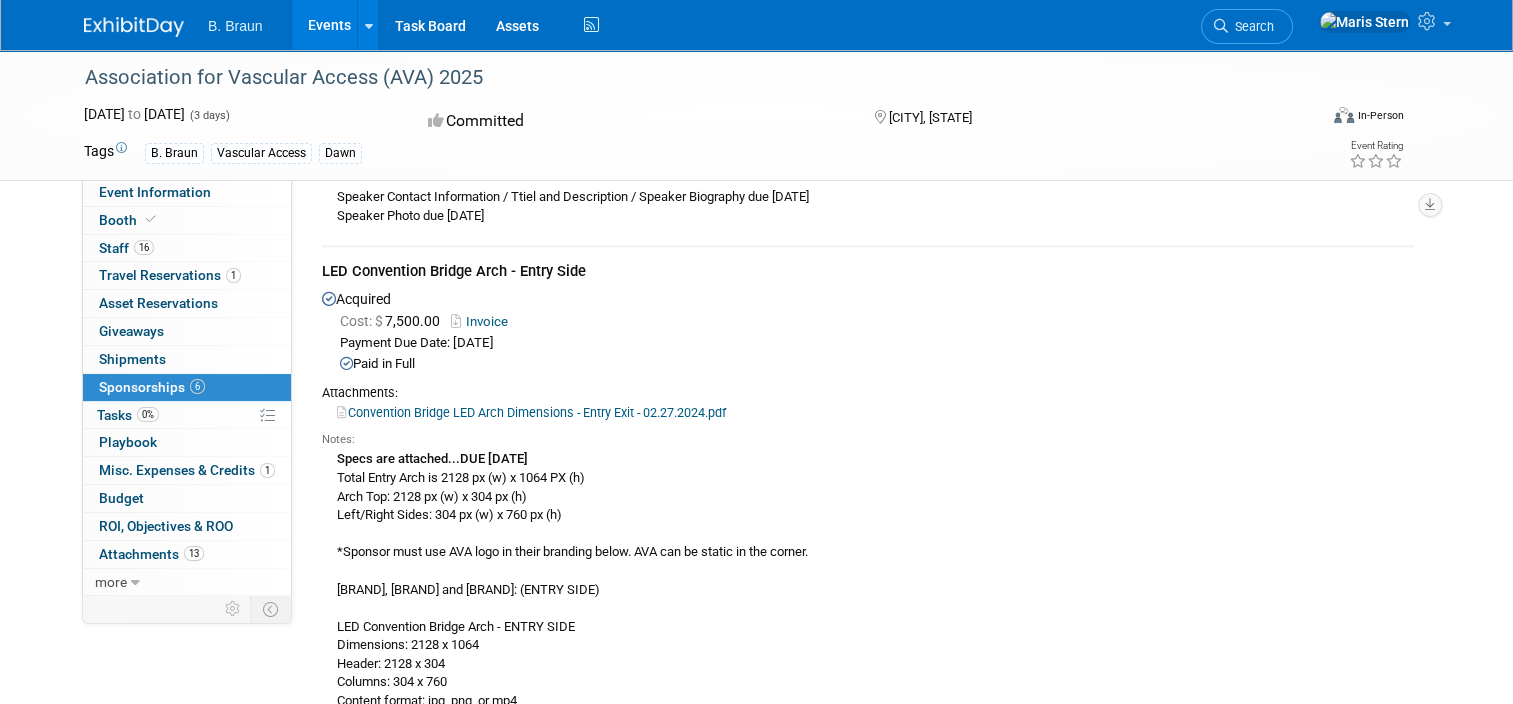 scroll, scrollTop: 2435, scrollLeft: 0, axis: vertical 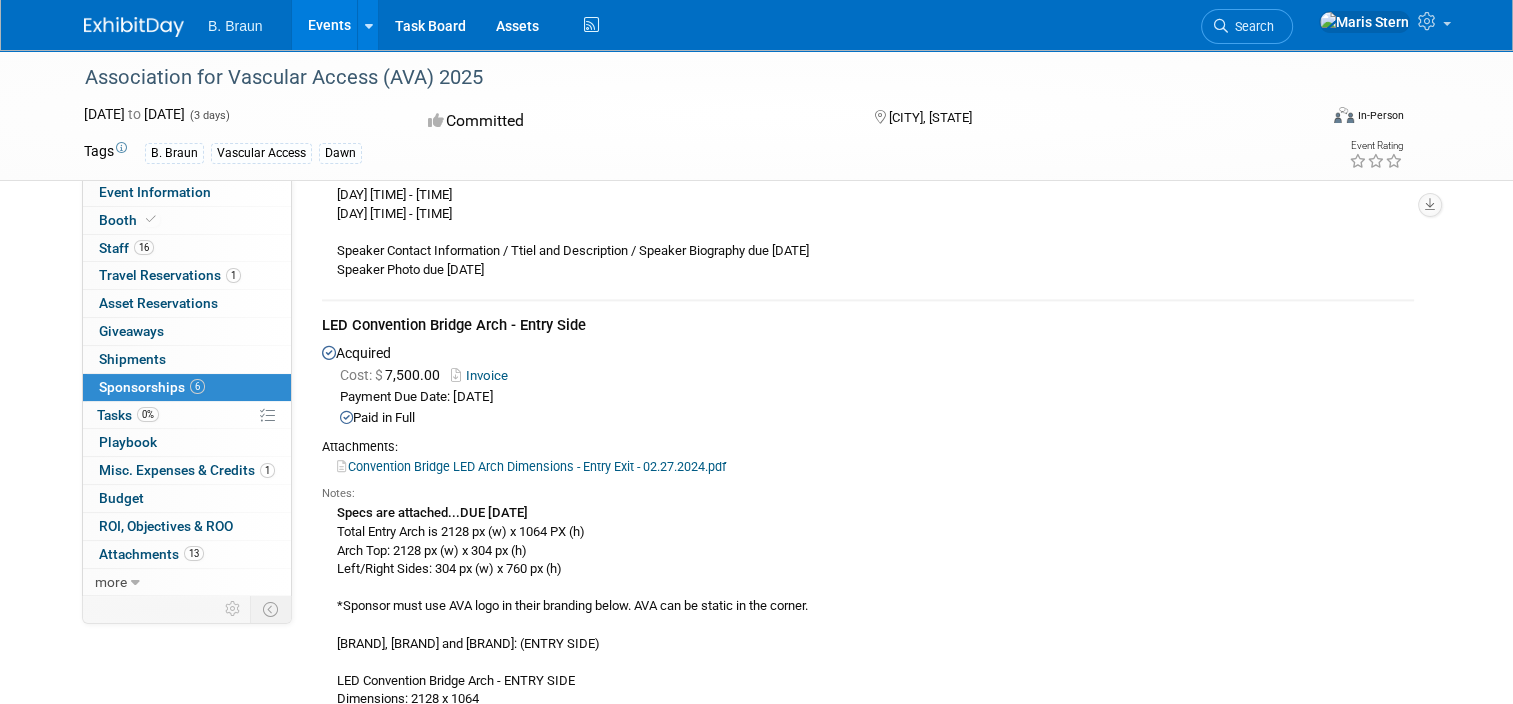 click on "Convention Bridge LED Arch Dimensions - Entry  Exit - 02.27.2024.pdf" at bounding box center (531, 466) 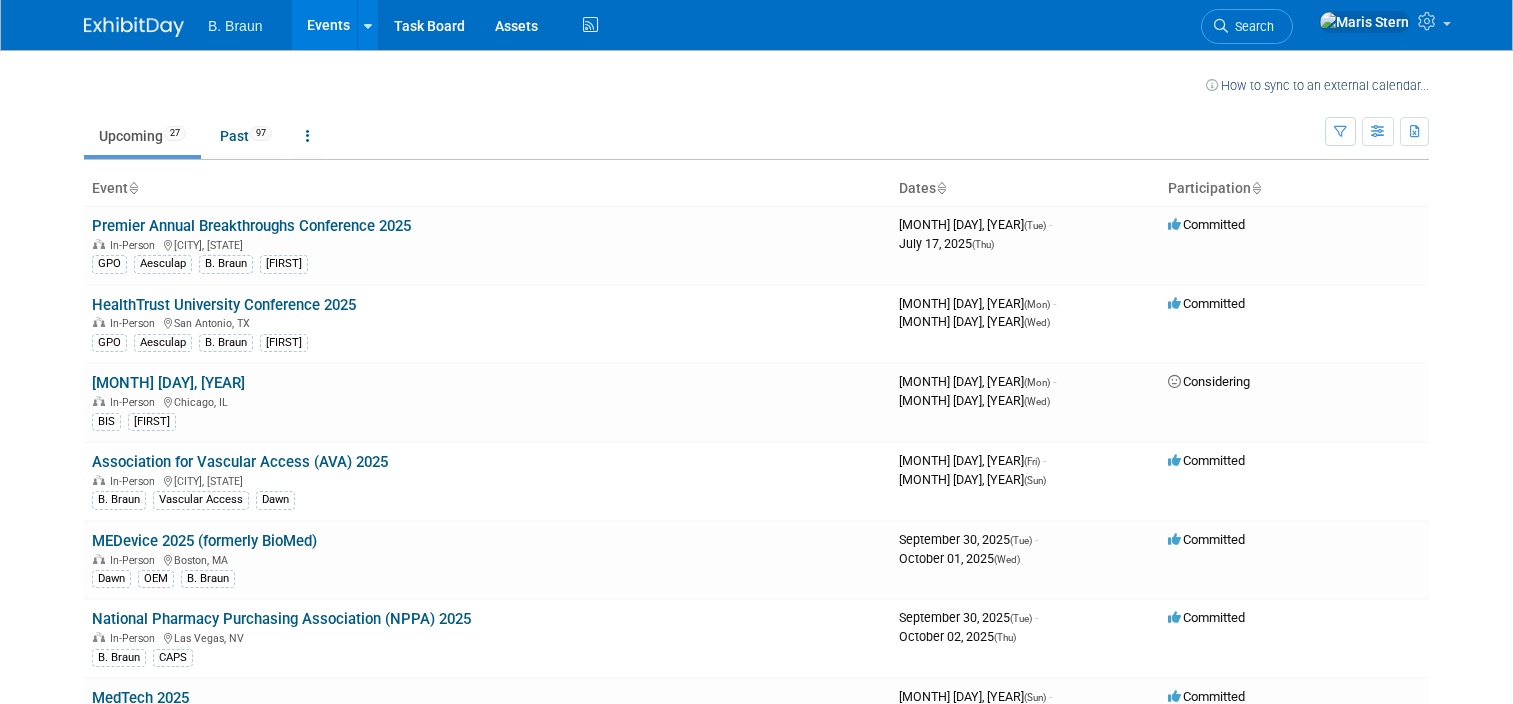 scroll, scrollTop: 0, scrollLeft: 0, axis: both 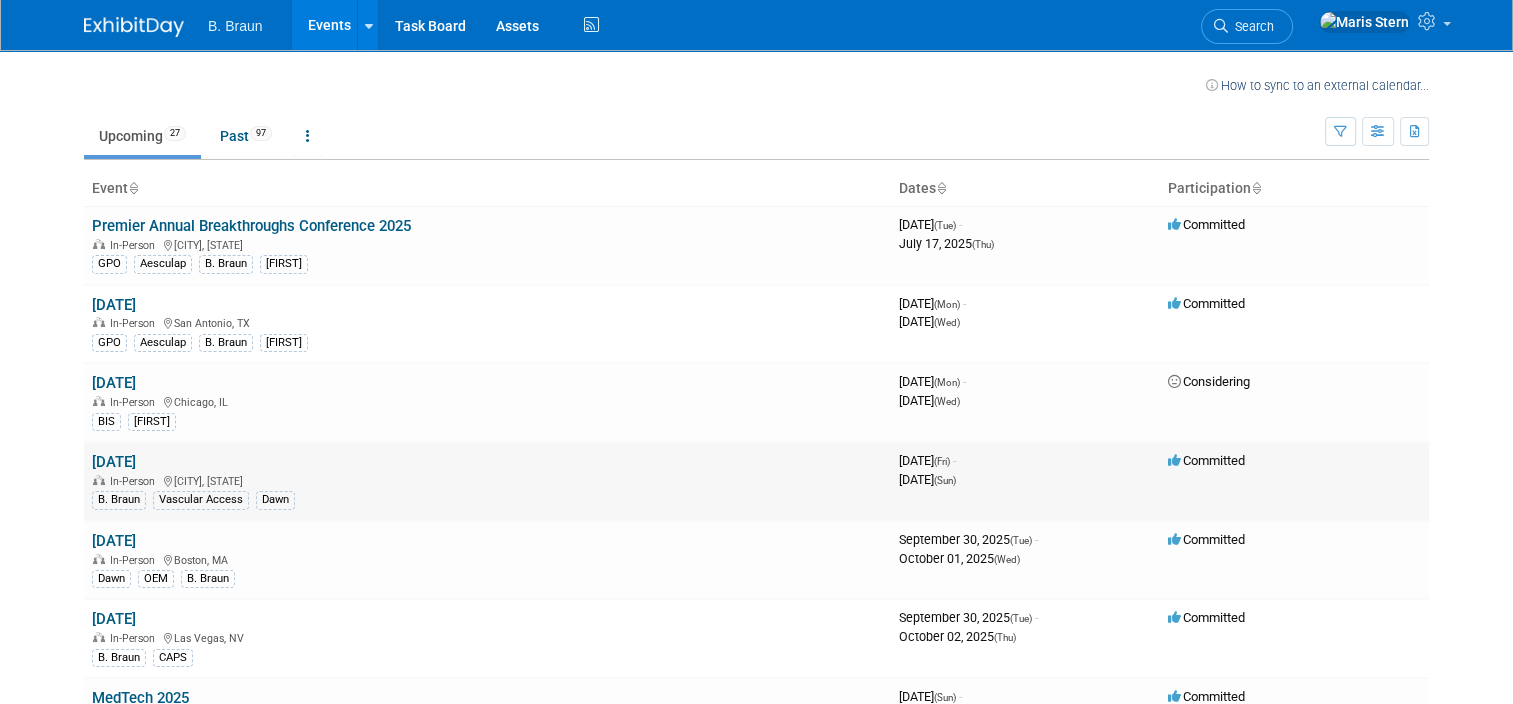 click on "Association for Vascular Access (AVA) 2025" at bounding box center (114, 462) 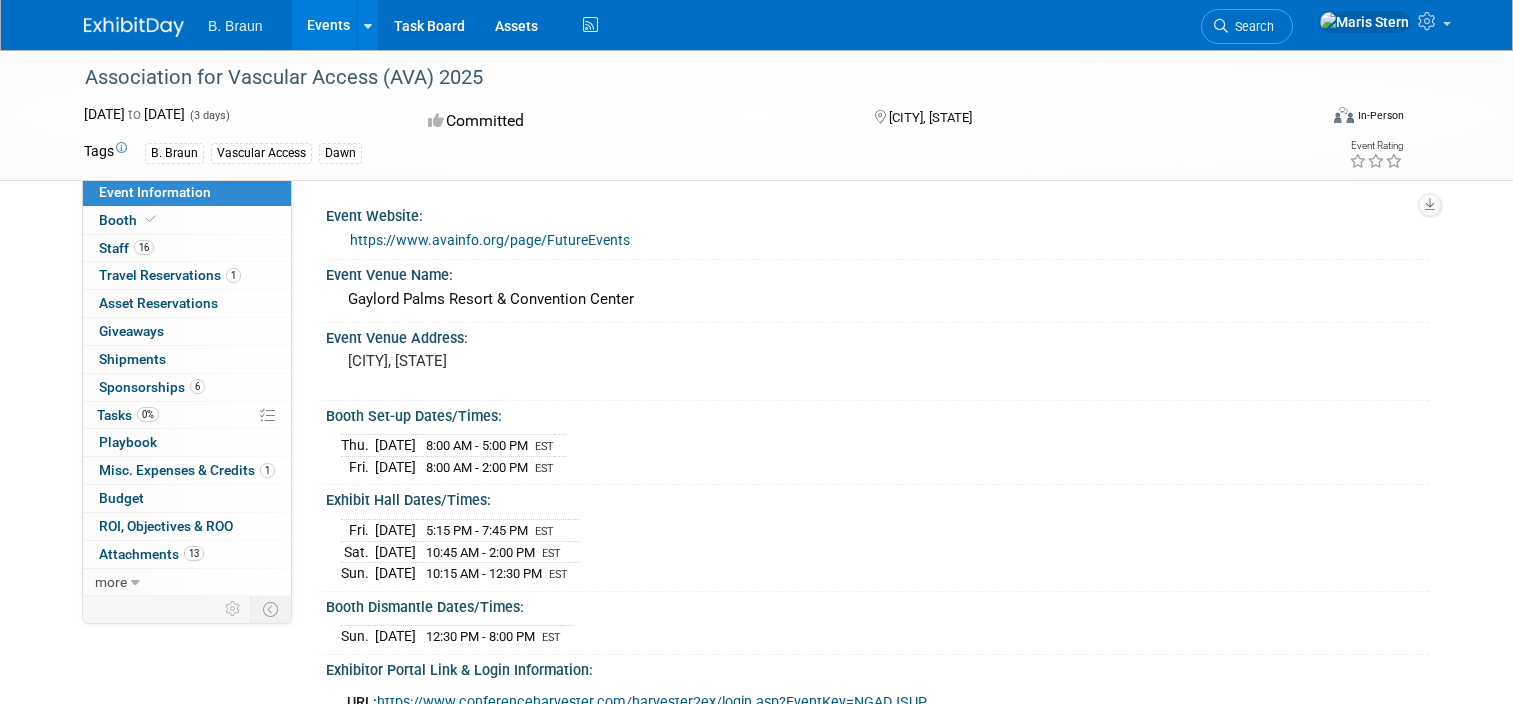 scroll, scrollTop: 0, scrollLeft: 0, axis: both 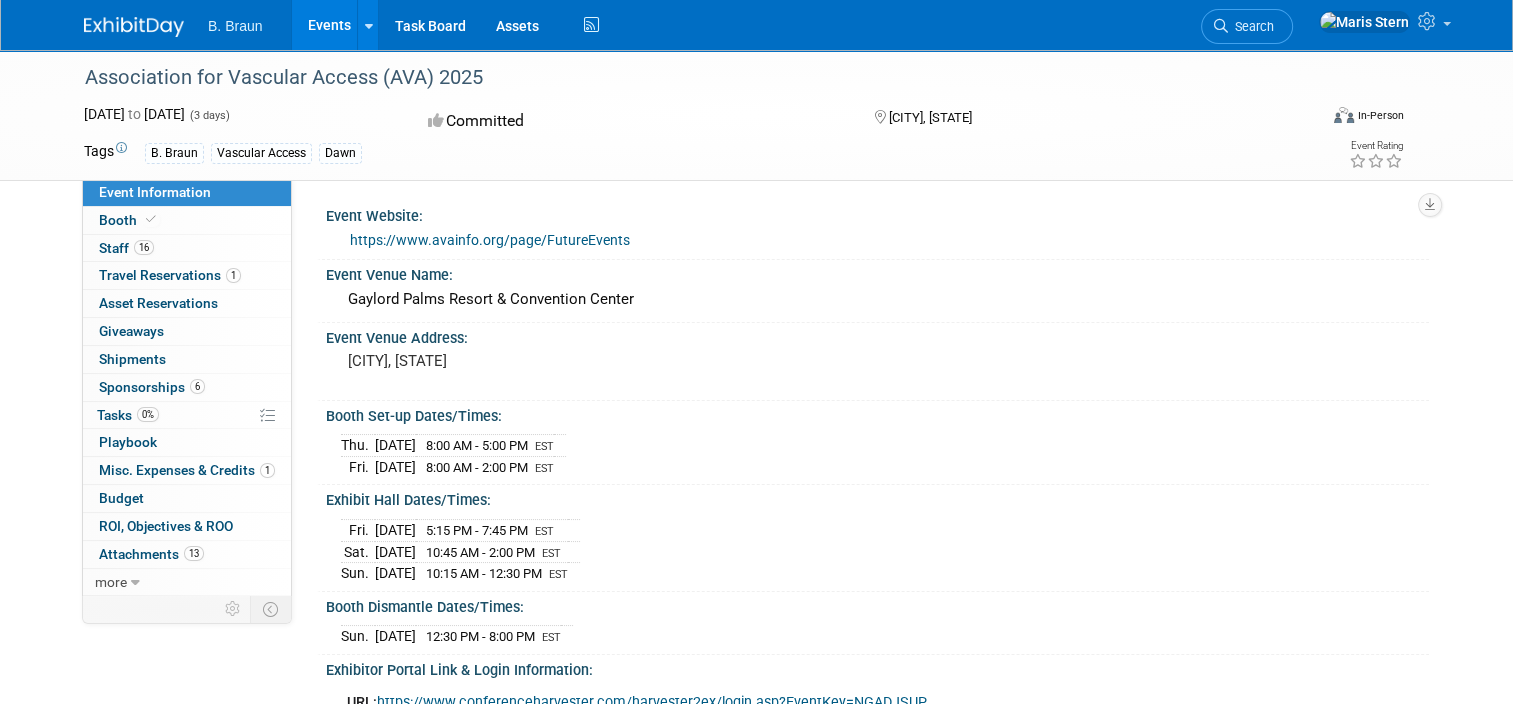 click at bounding box center (134, 27) 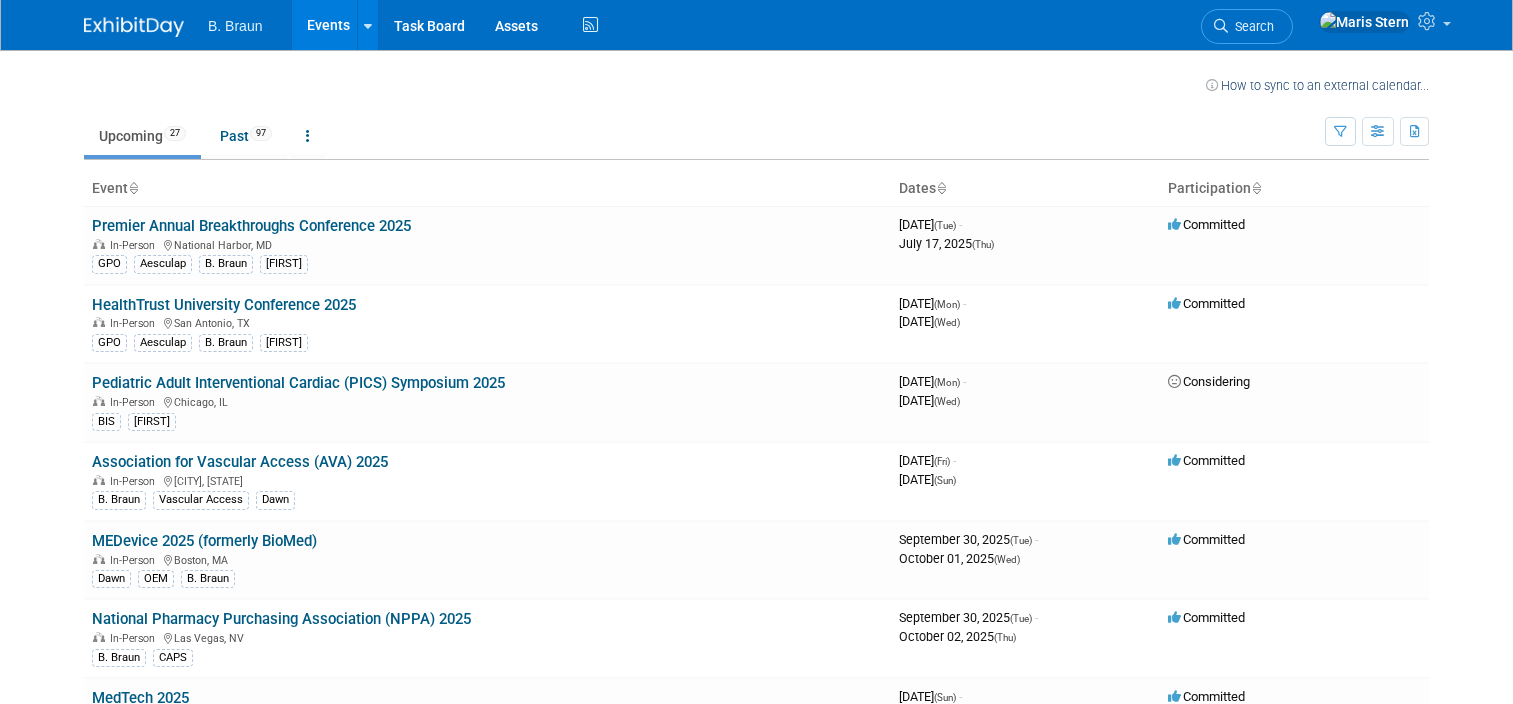 scroll, scrollTop: 0, scrollLeft: 0, axis: both 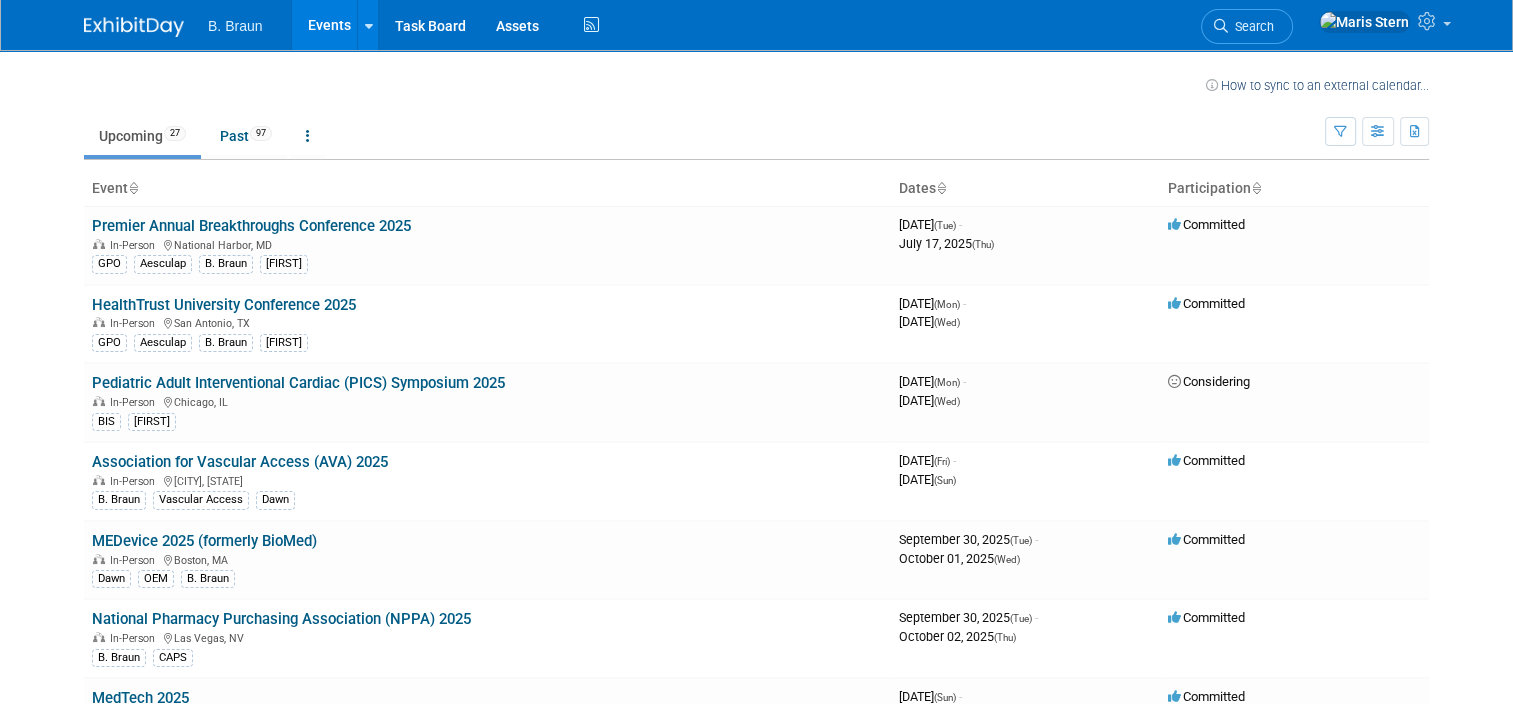 click at bounding box center [134, 27] 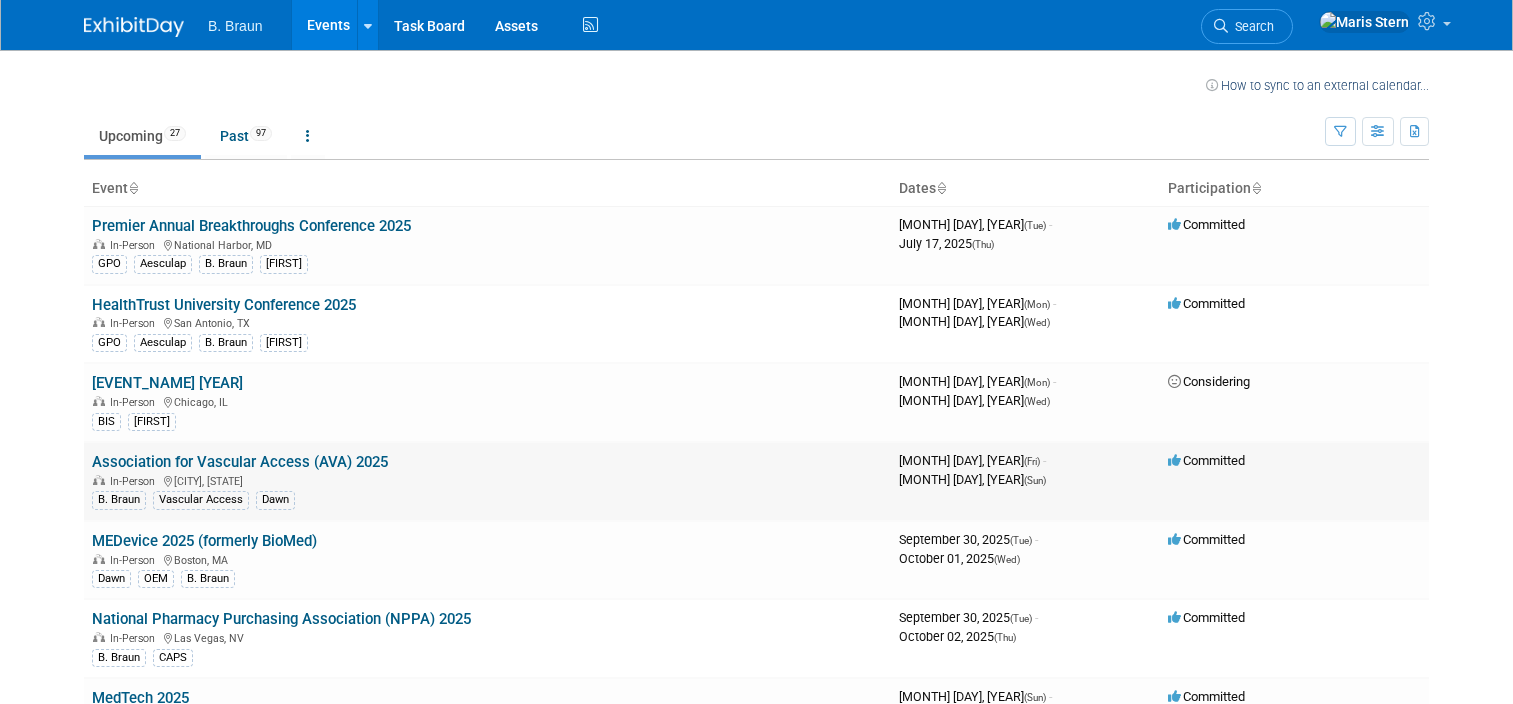 scroll, scrollTop: 0, scrollLeft: 0, axis: both 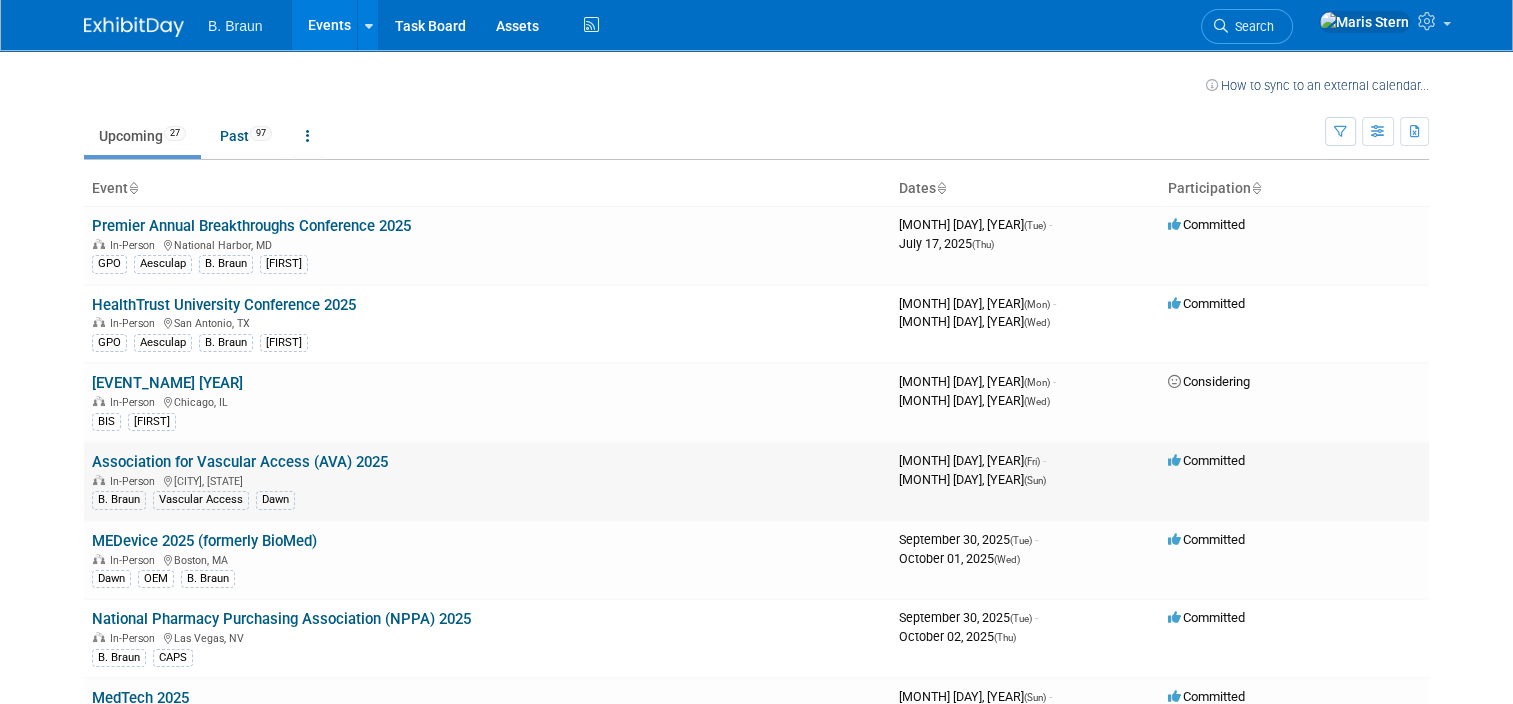click on "Association for Vascular Access (AVA) 2025" at bounding box center [240, 462] 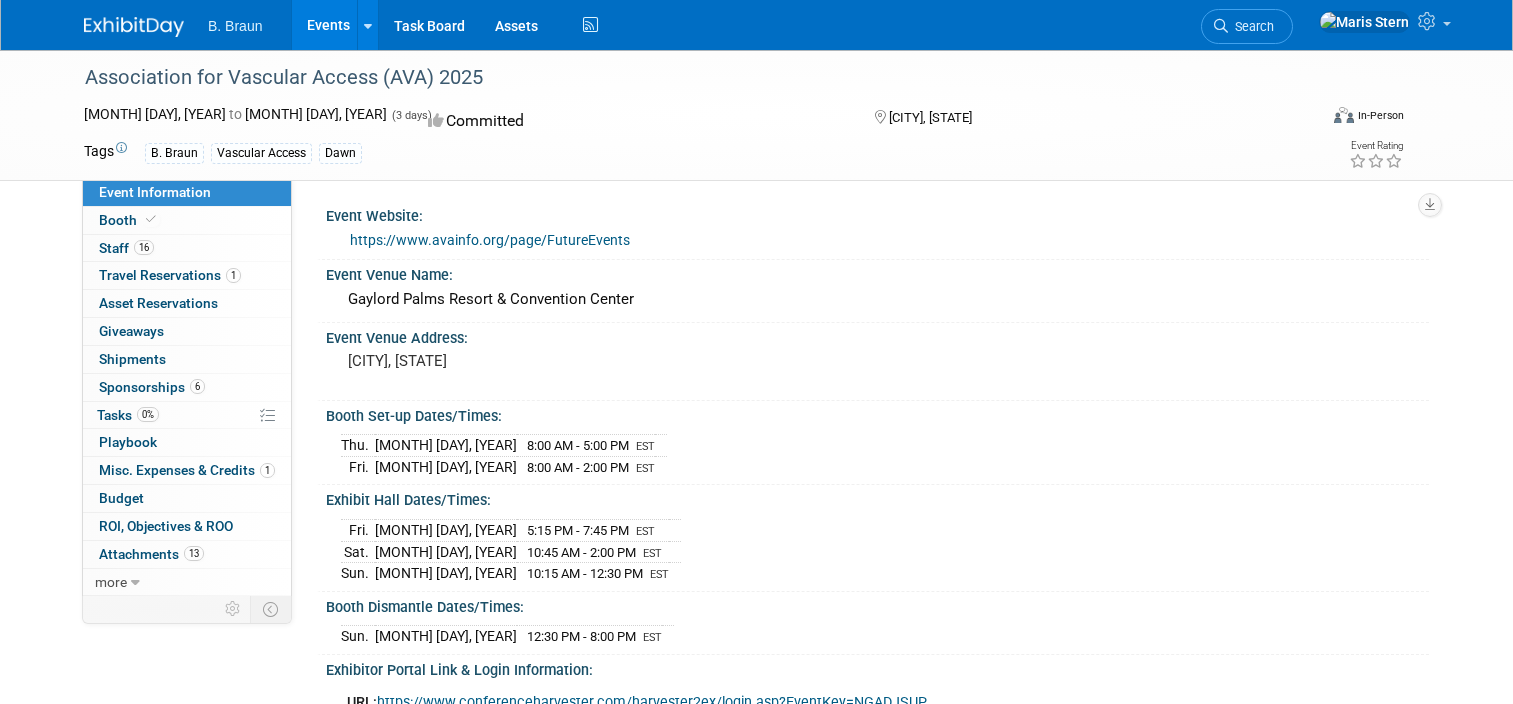 scroll, scrollTop: 0, scrollLeft: 0, axis: both 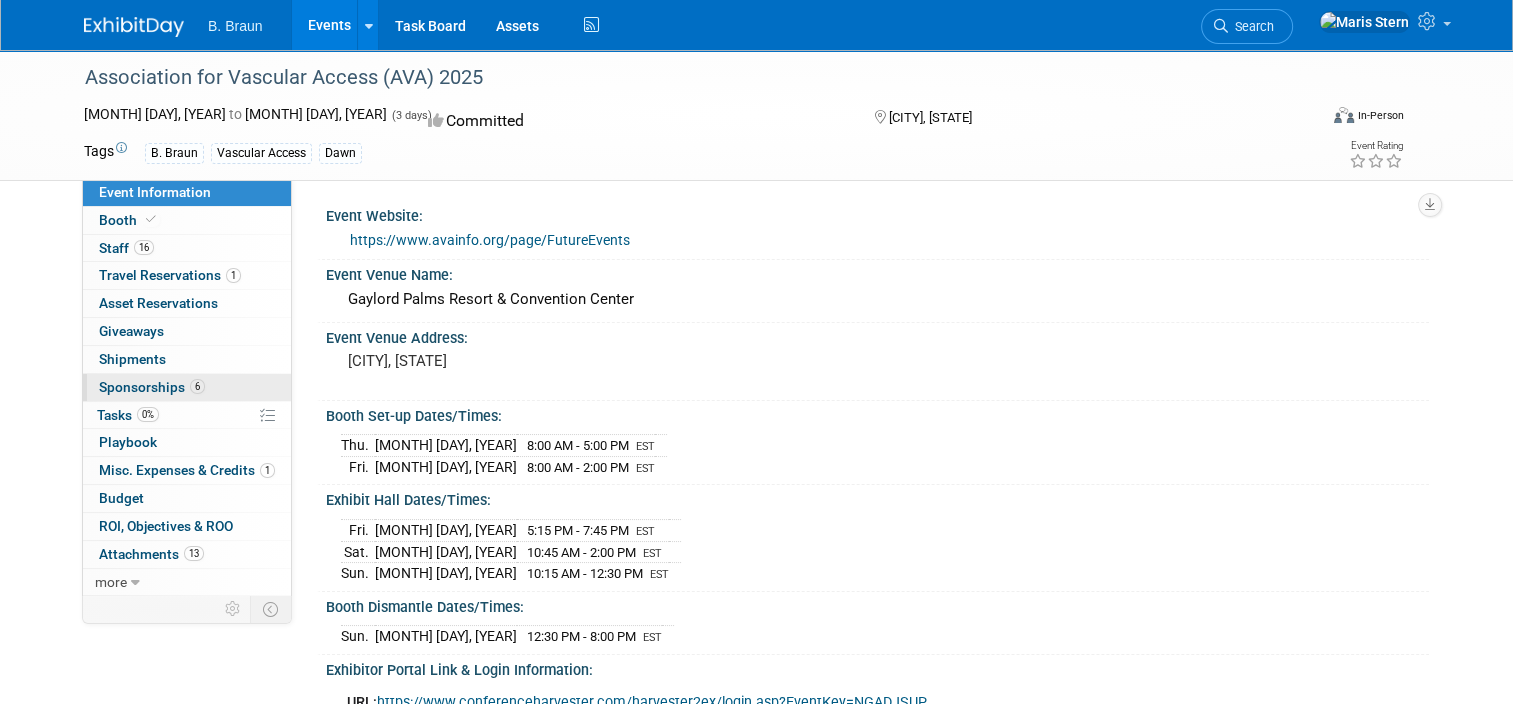 click on "Sponsorships 6" at bounding box center [152, 387] 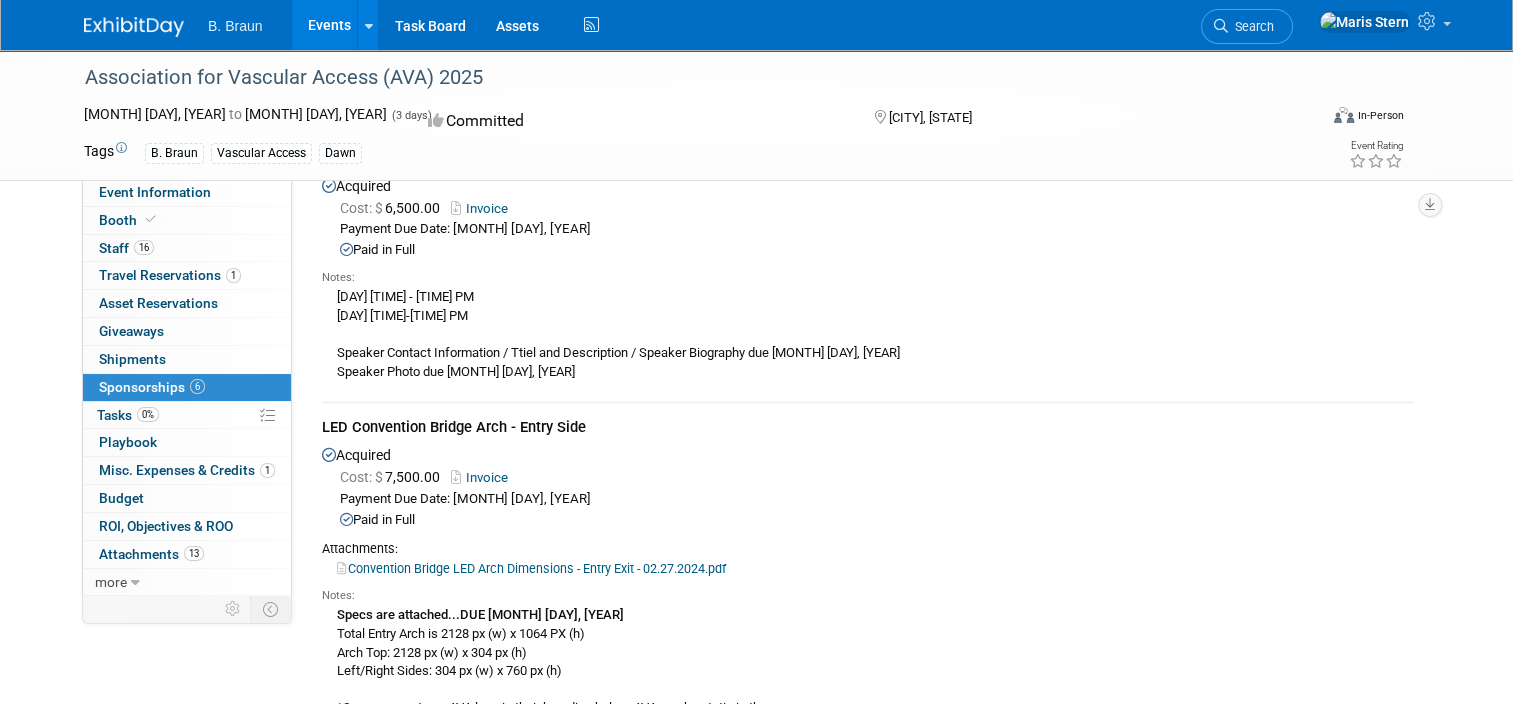 scroll, scrollTop: 2500, scrollLeft: 0, axis: vertical 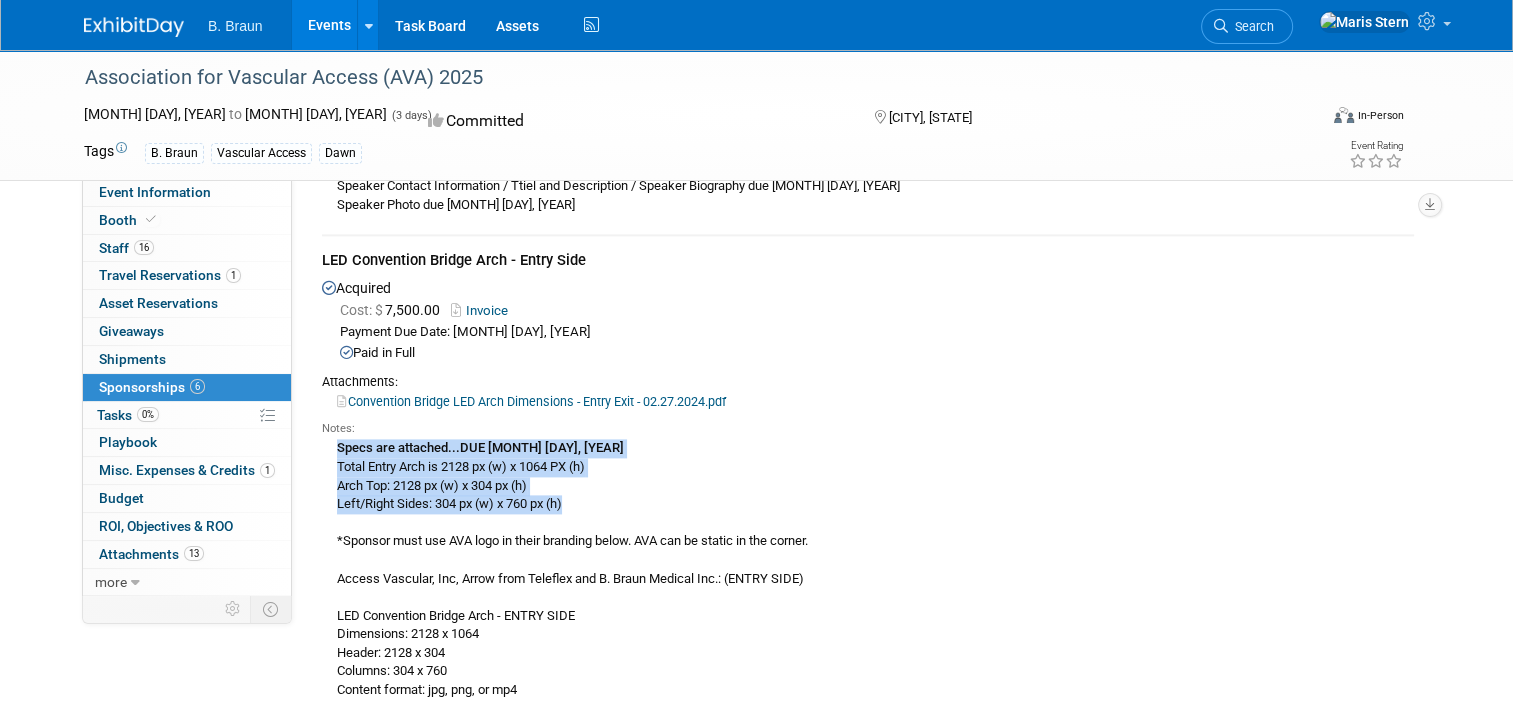 drag, startPoint x: 317, startPoint y: 445, endPoint x: 567, endPoint y: 508, distance: 257.81583 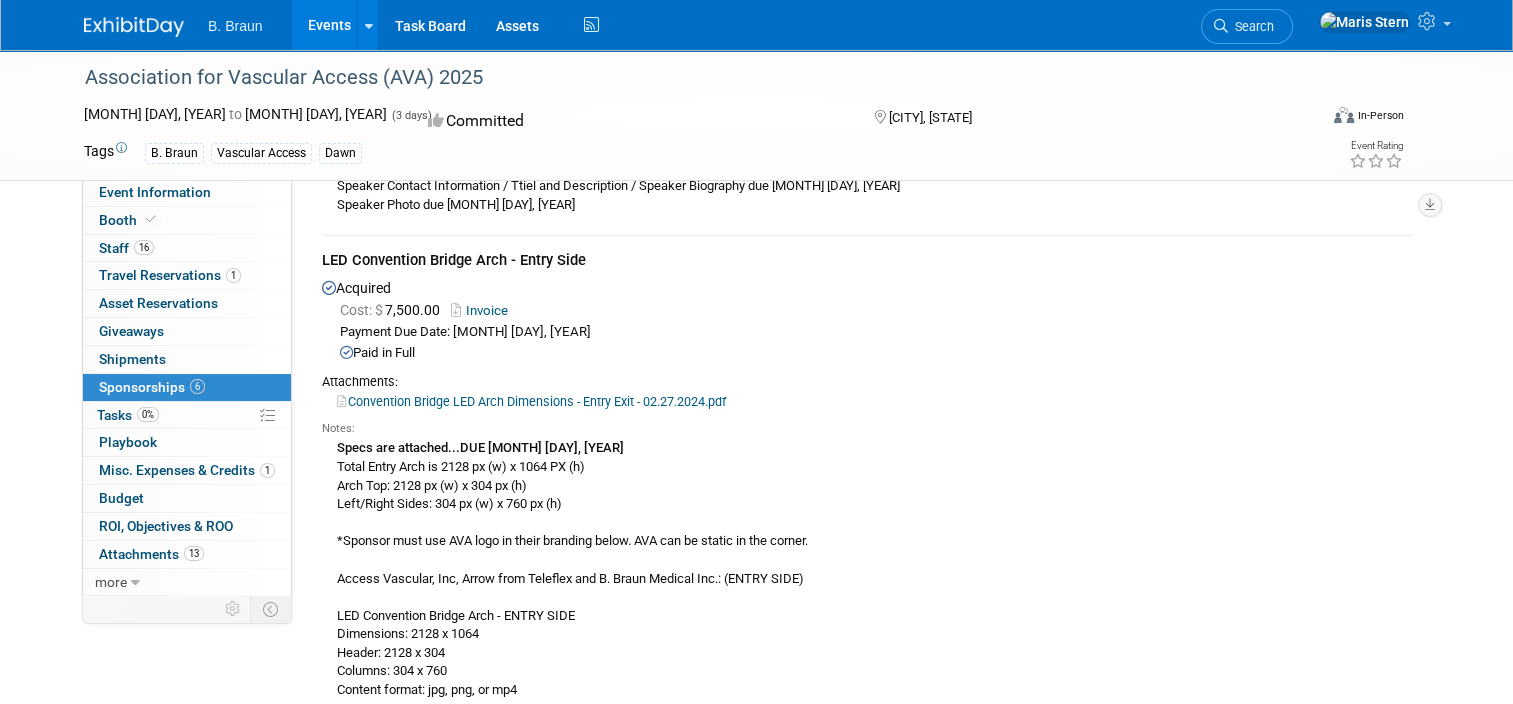 click on "Notes:" at bounding box center [877, 310] 